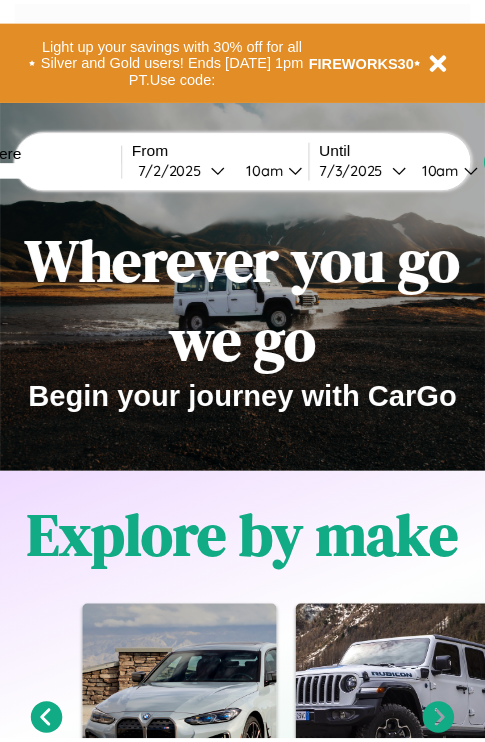 scroll, scrollTop: 0, scrollLeft: 0, axis: both 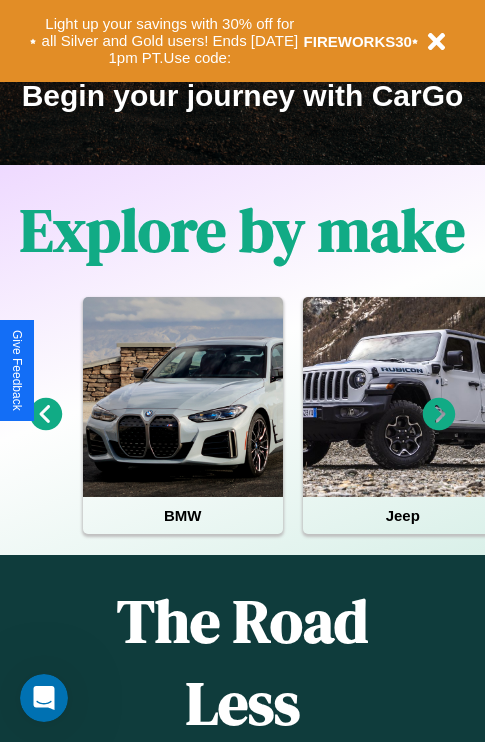 click 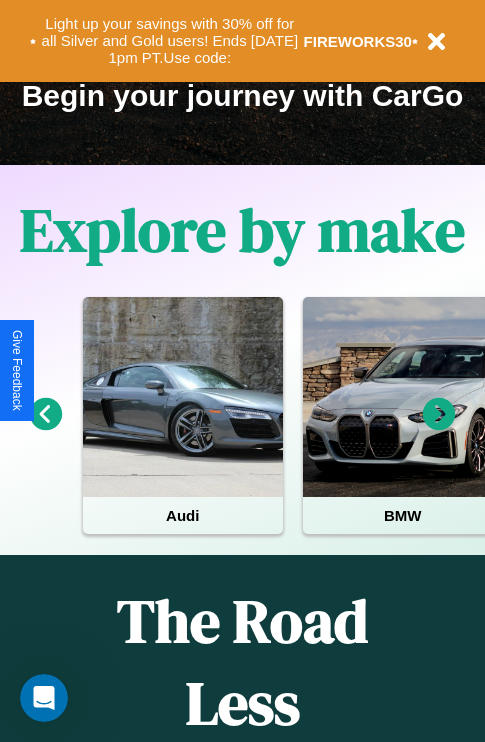click 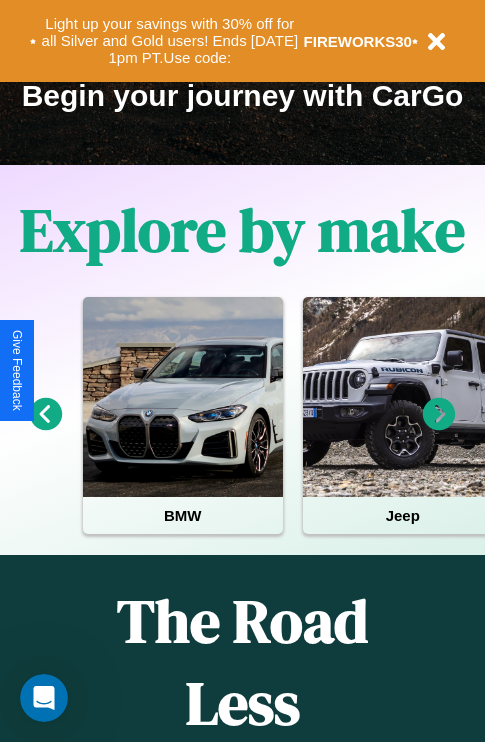 click 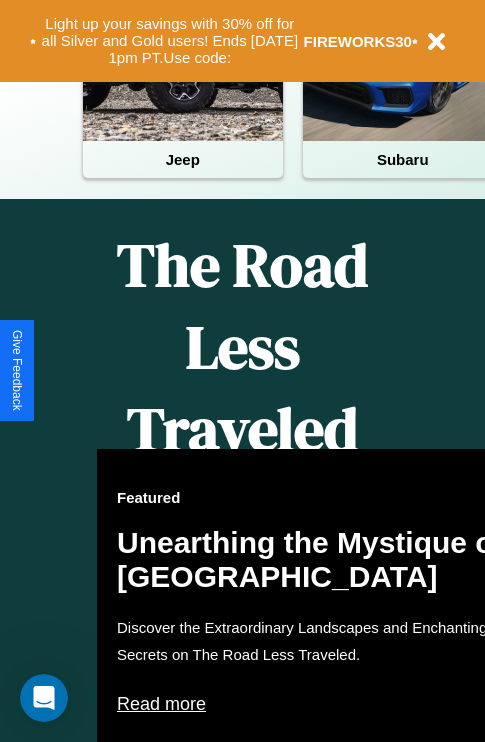 scroll, scrollTop: 817, scrollLeft: 0, axis: vertical 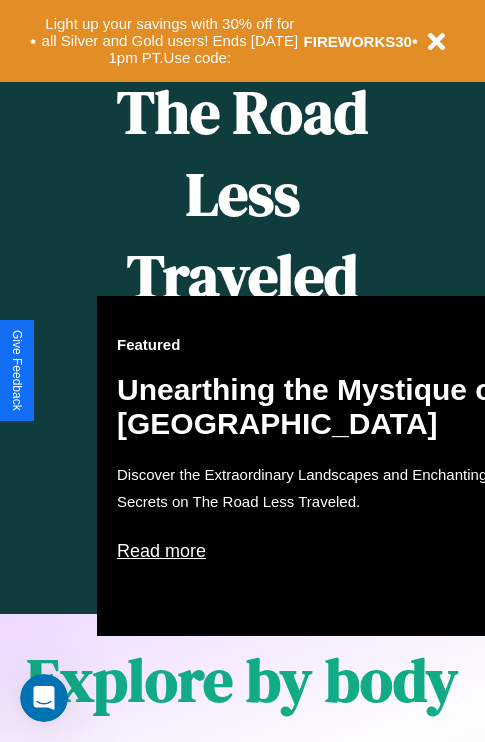 click on "Featured Unearthing the Mystique of [GEOGRAPHIC_DATA] Discover the Extraordinary Landscapes and Enchanting Secrets on The Road Less Traveled. Read more" at bounding box center (317, 466) 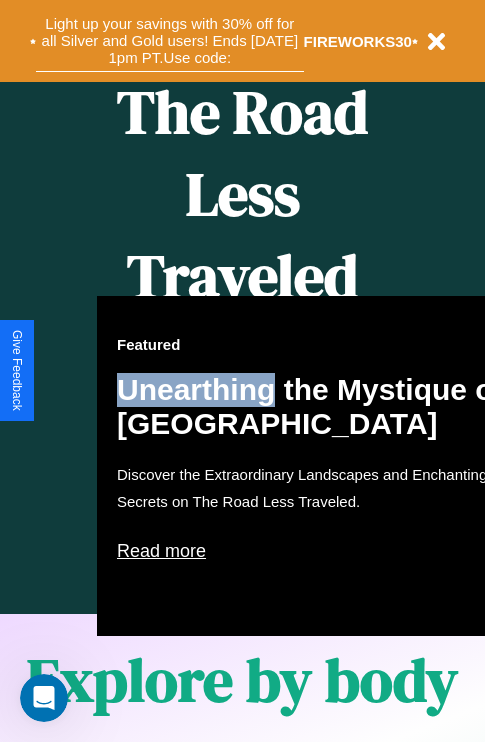click on "Light up your savings with 30% off for all Silver and Gold users! Ends [DATE] 1pm PT.  Use code:" at bounding box center [170, 41] 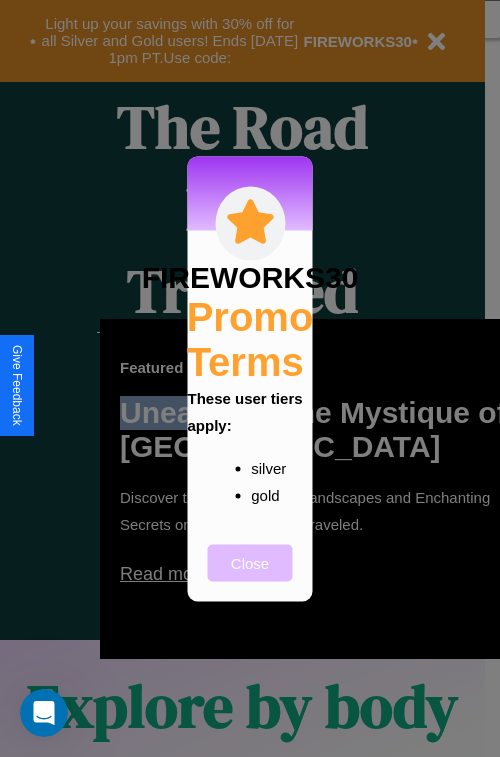 click on "Close" at bounding box center [250, 562] 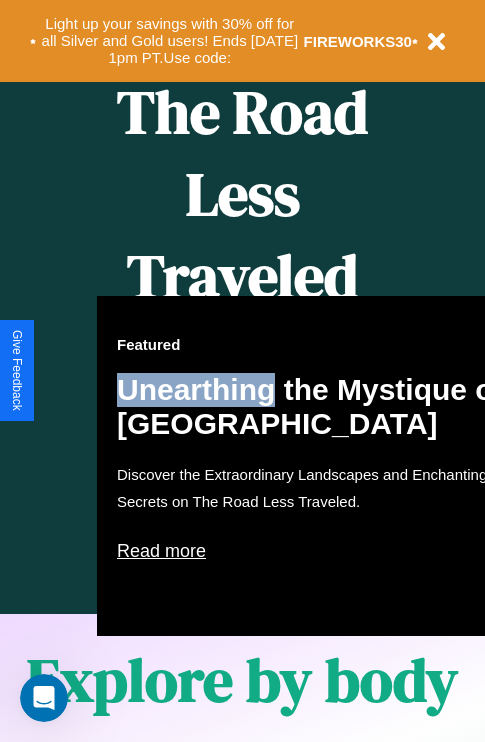 scroll, scrollTop: 0, scrollLeft: 0, axis: both 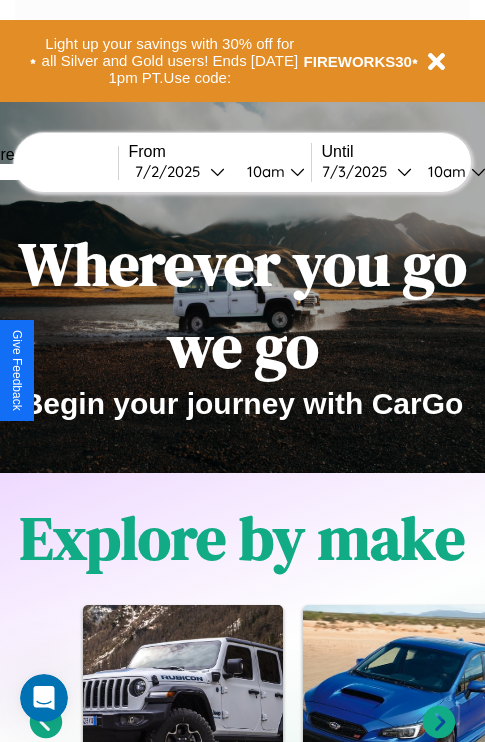 click at bounding box center (43, 172) 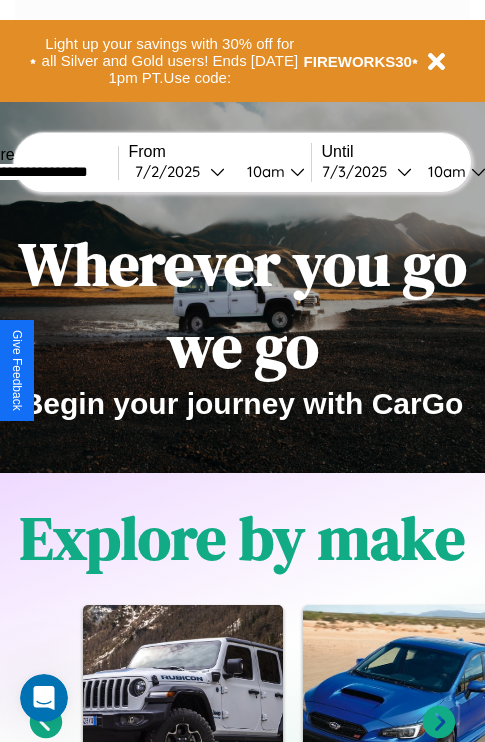 type on "**********" 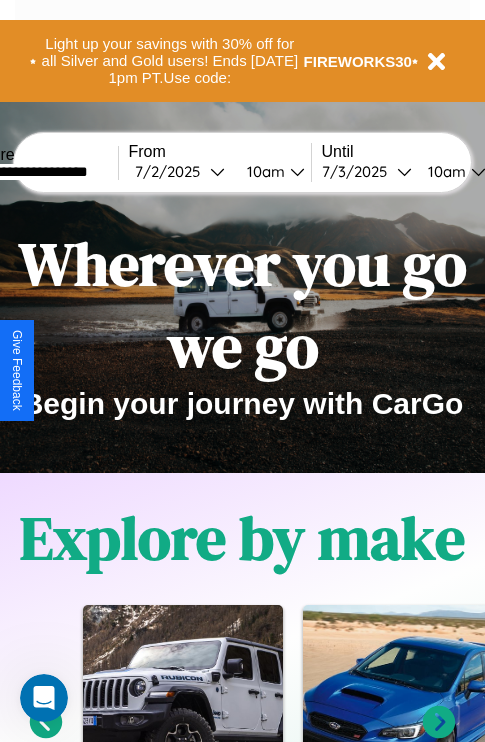 click on "[DATE]" at bounding box center (172, 171) 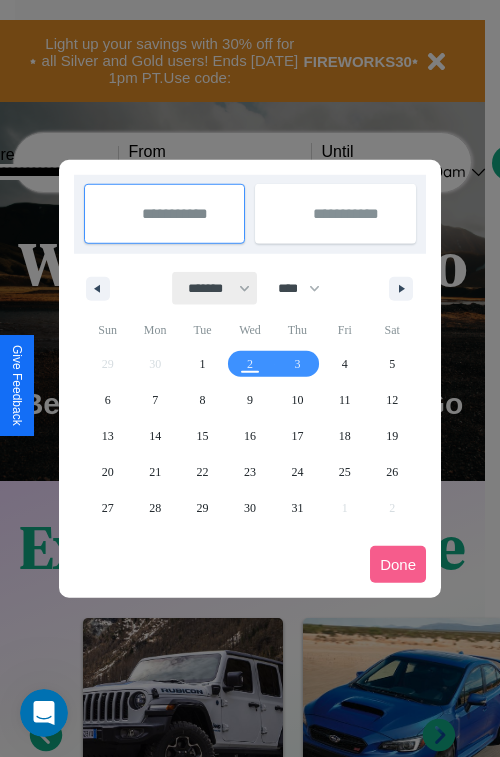 click on "******* ******** ***** ***** *** **** **** ****** ********* ******* ******** ********" at bounding box center [215, 288] 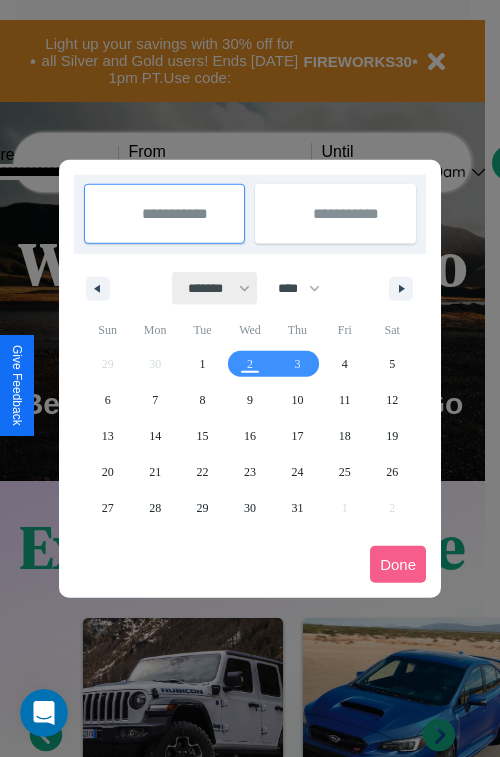 select on "*" 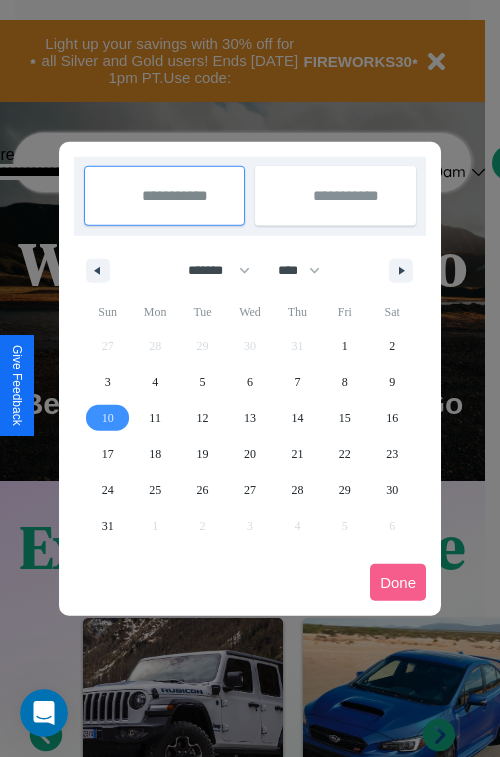 click on "10" at bounding box center [108, 418] 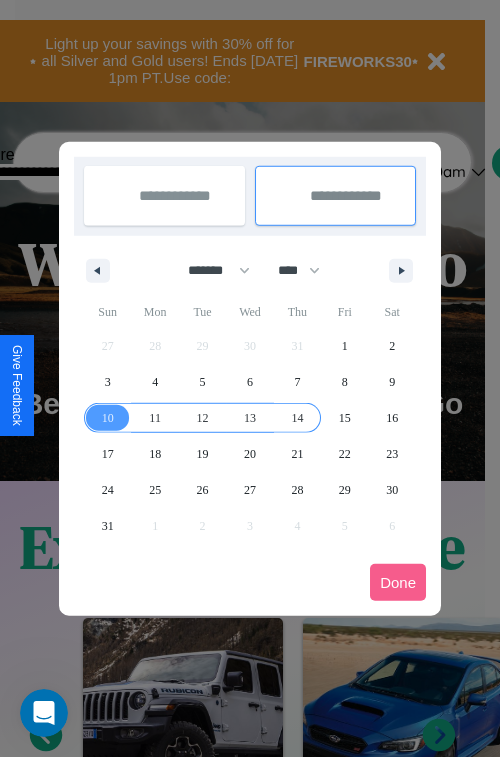 click on "14" at bounding box center [297, 418] 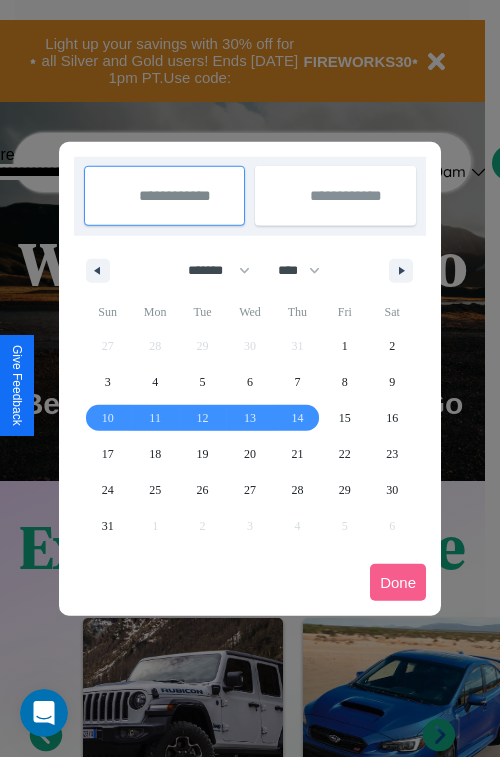 type on "**********" 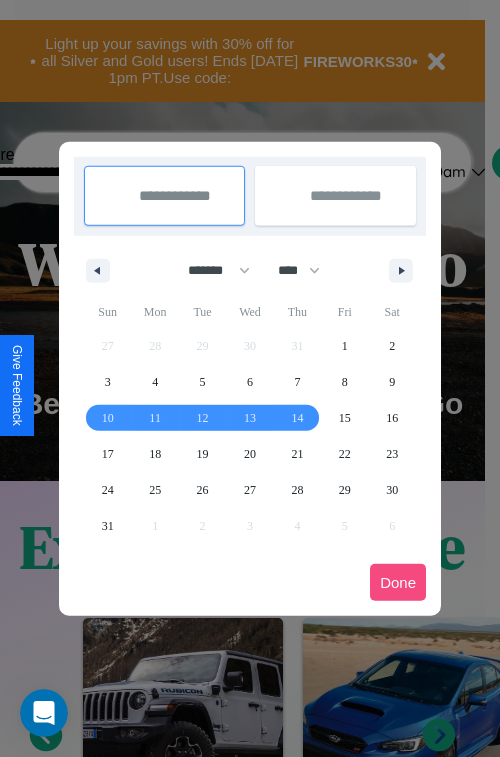 click on "Done" at bounding box center (398, 582) 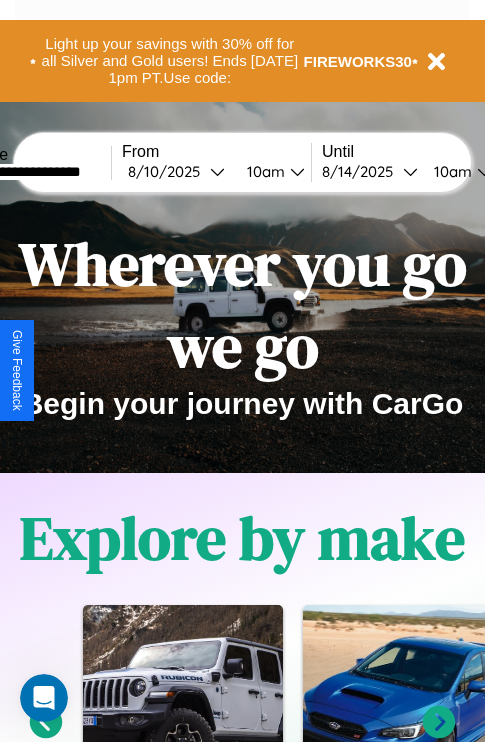 scroll, scrollTop: 0, scrollLeft: 74, axis: horizontal 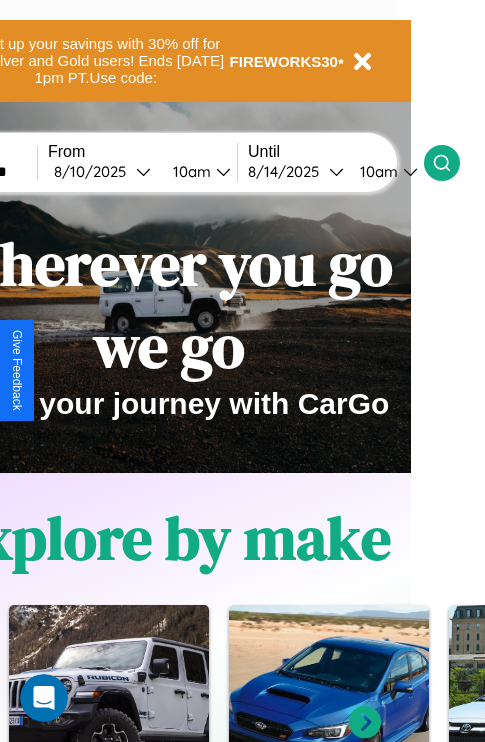 click 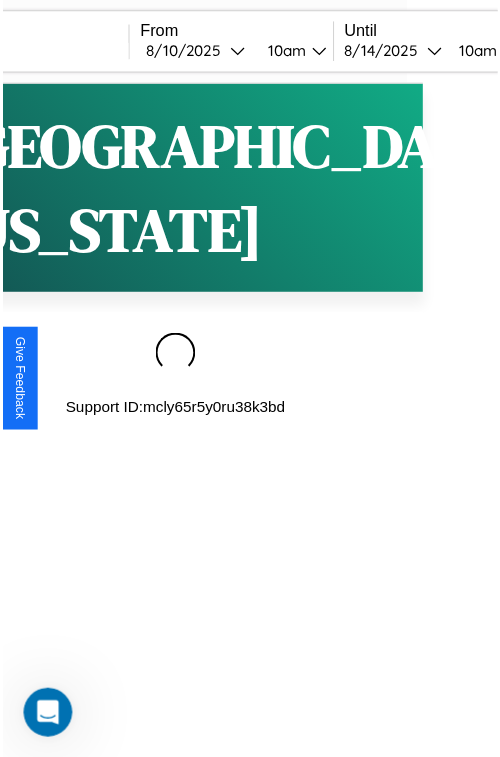 scroll, scrollTop: 0, scrollLeft: 0, axis: both 